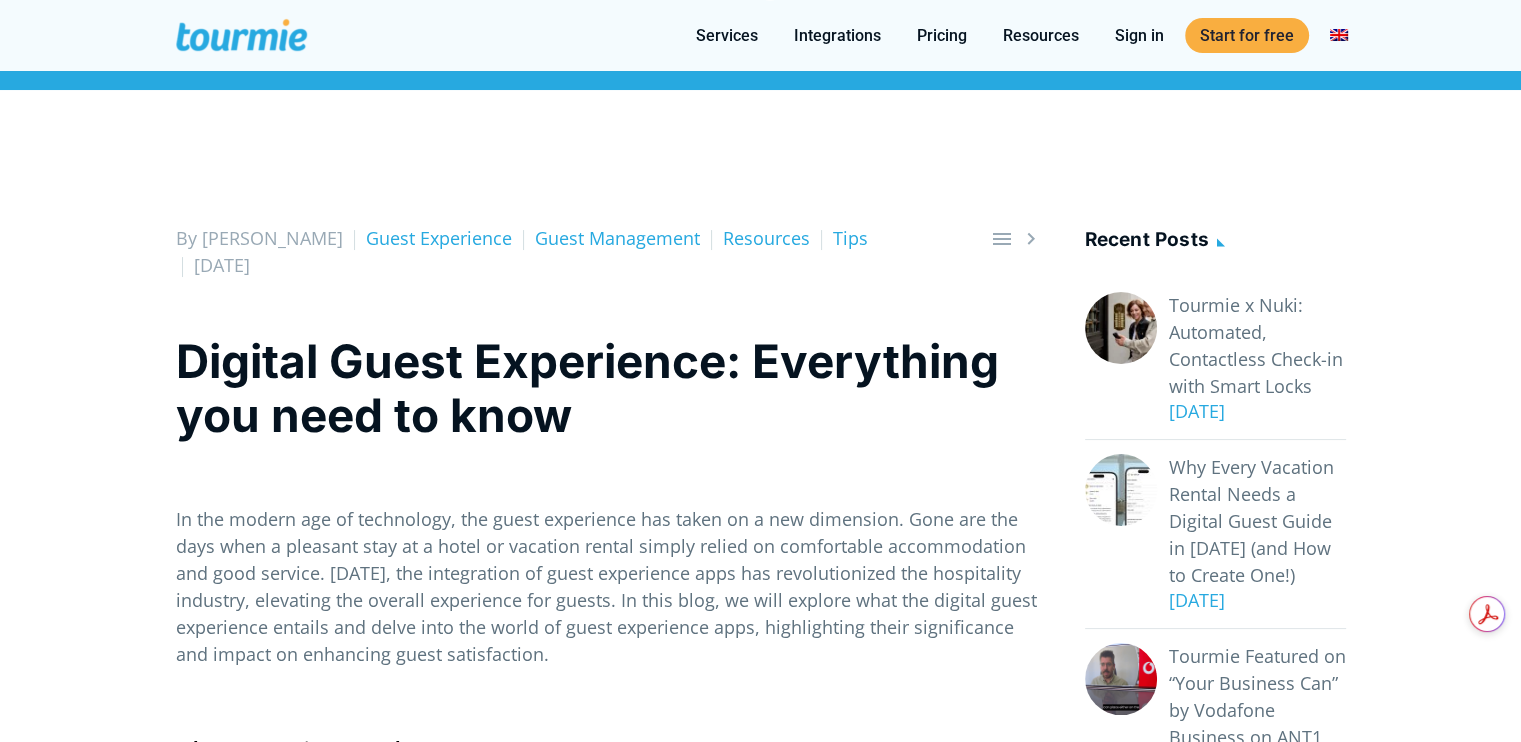 scroll, scrollTop: 368, scrollLeft: 0, axis: vertical 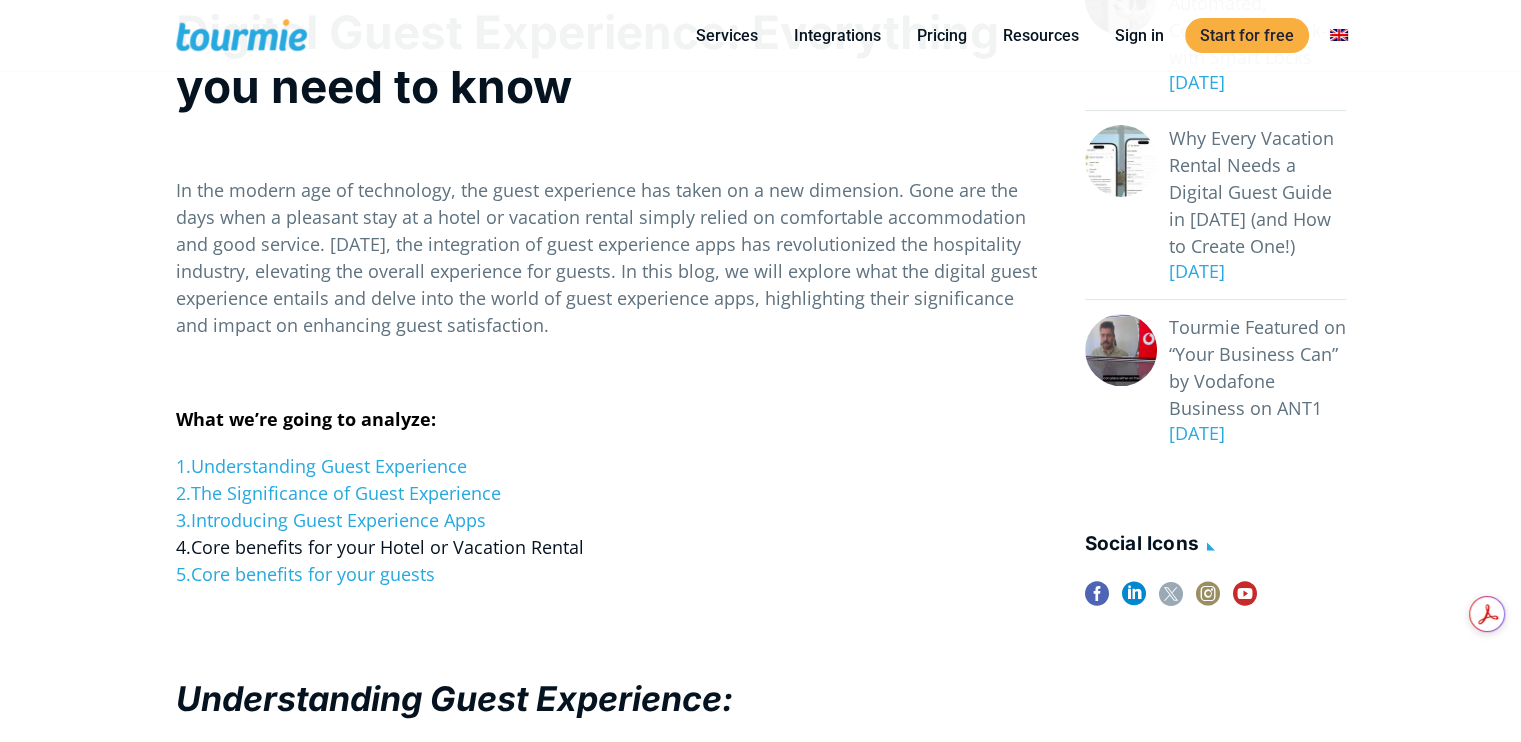 click on "4.Core benefits for your Hotel or Vacation Rental" at bounding box center (380, 547) 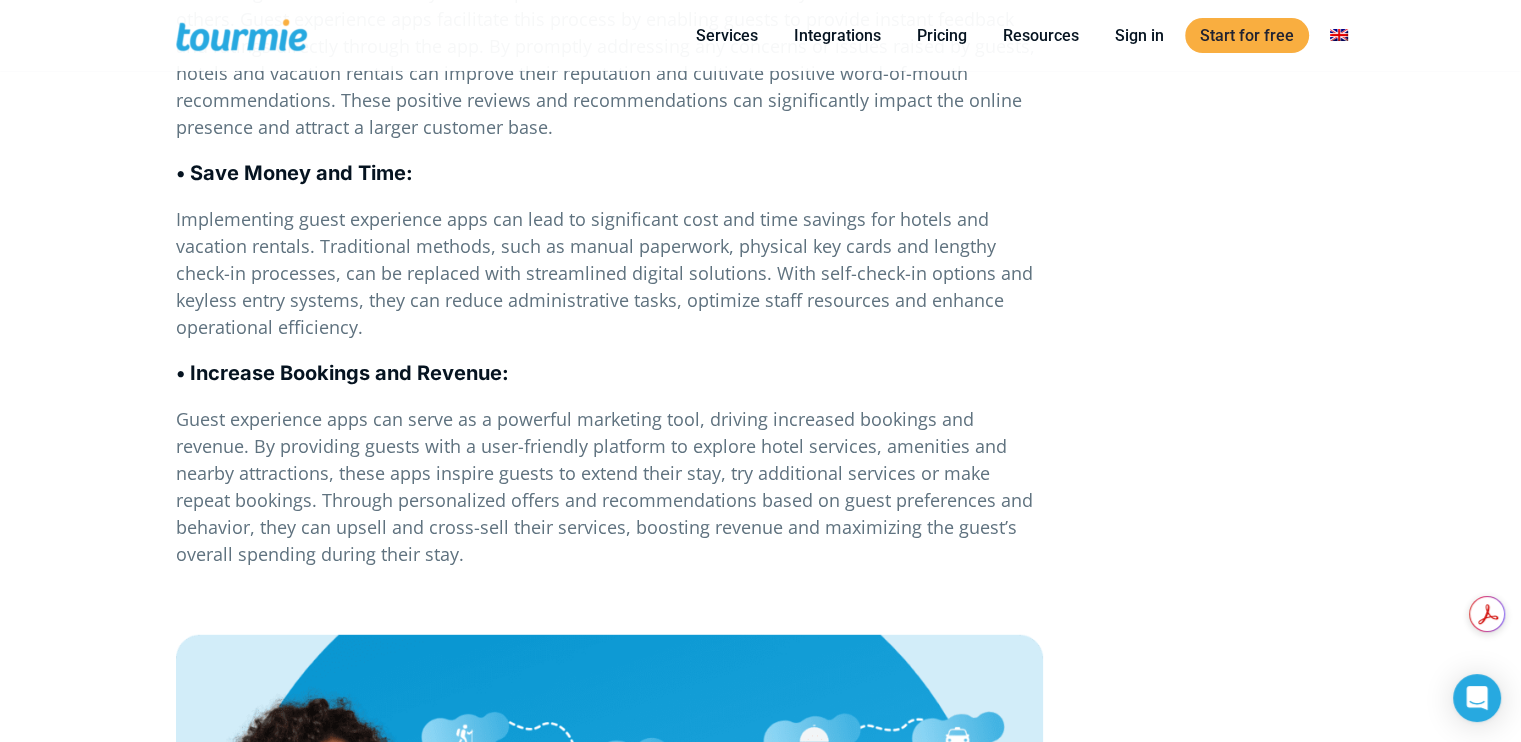 scroll, scrollTop: 5427, scrollLeft: 0, axis: vertical 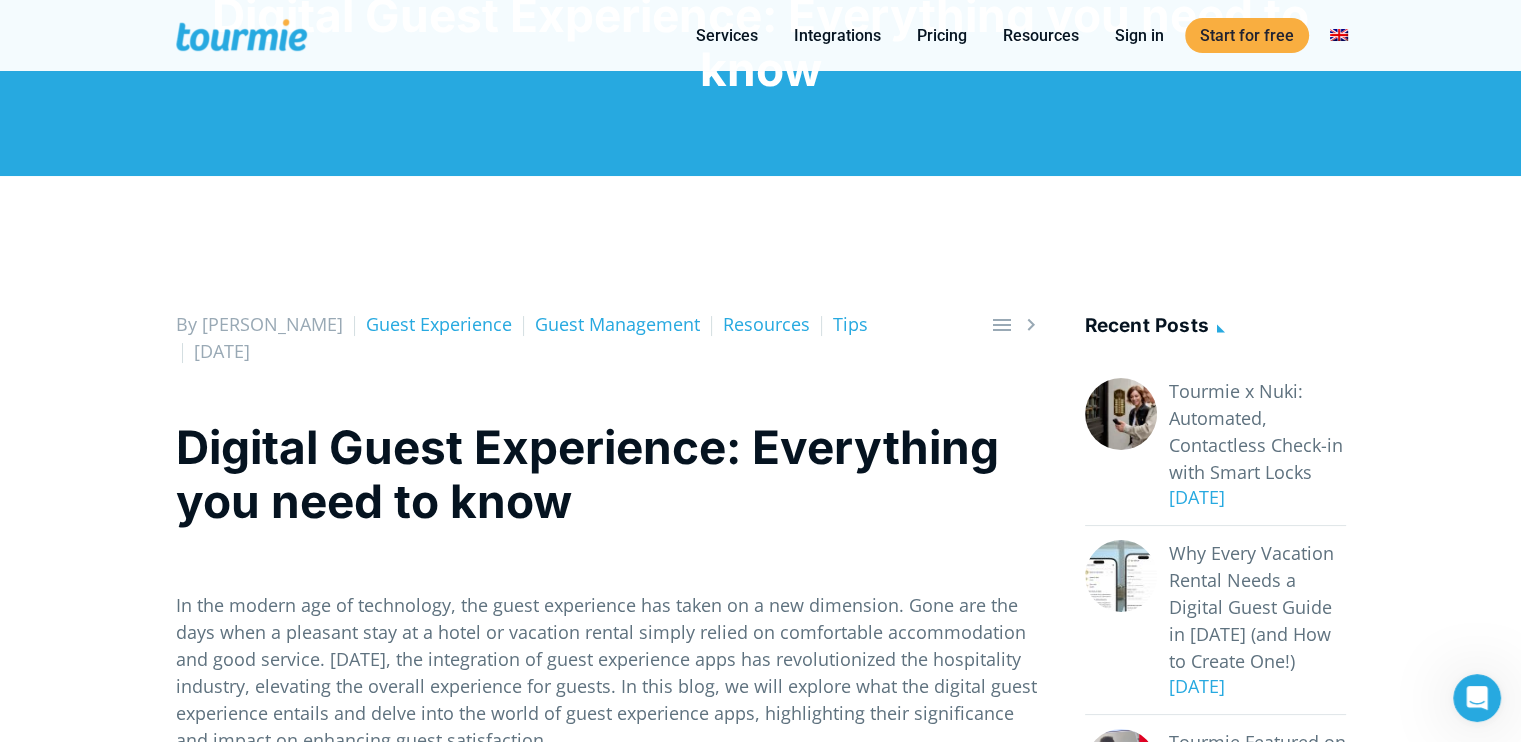 click on "By [PERSON_NAME]" at bounding box center [259, 324] 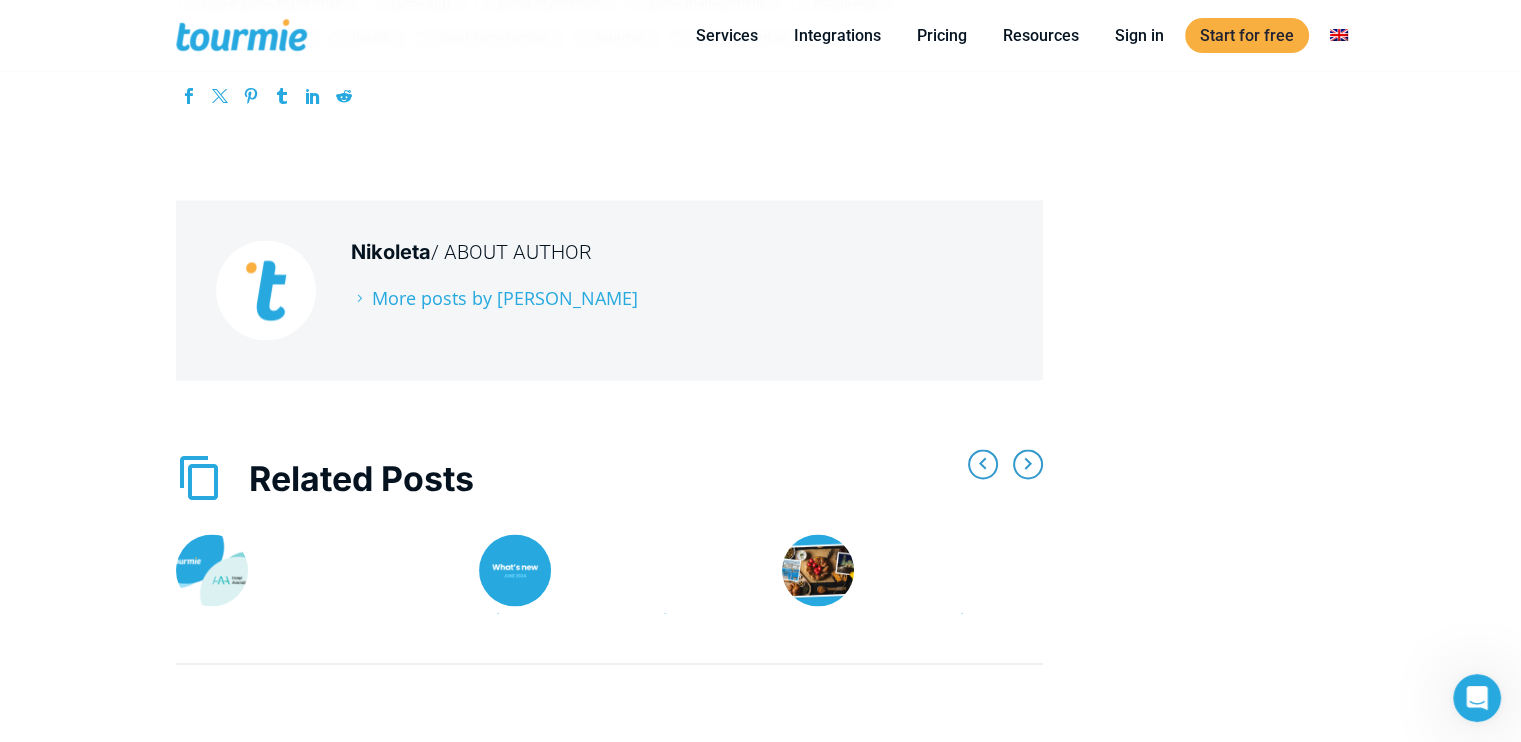 scroll, scrollTop: 10804, scrollLeft: 0, axis: vertical 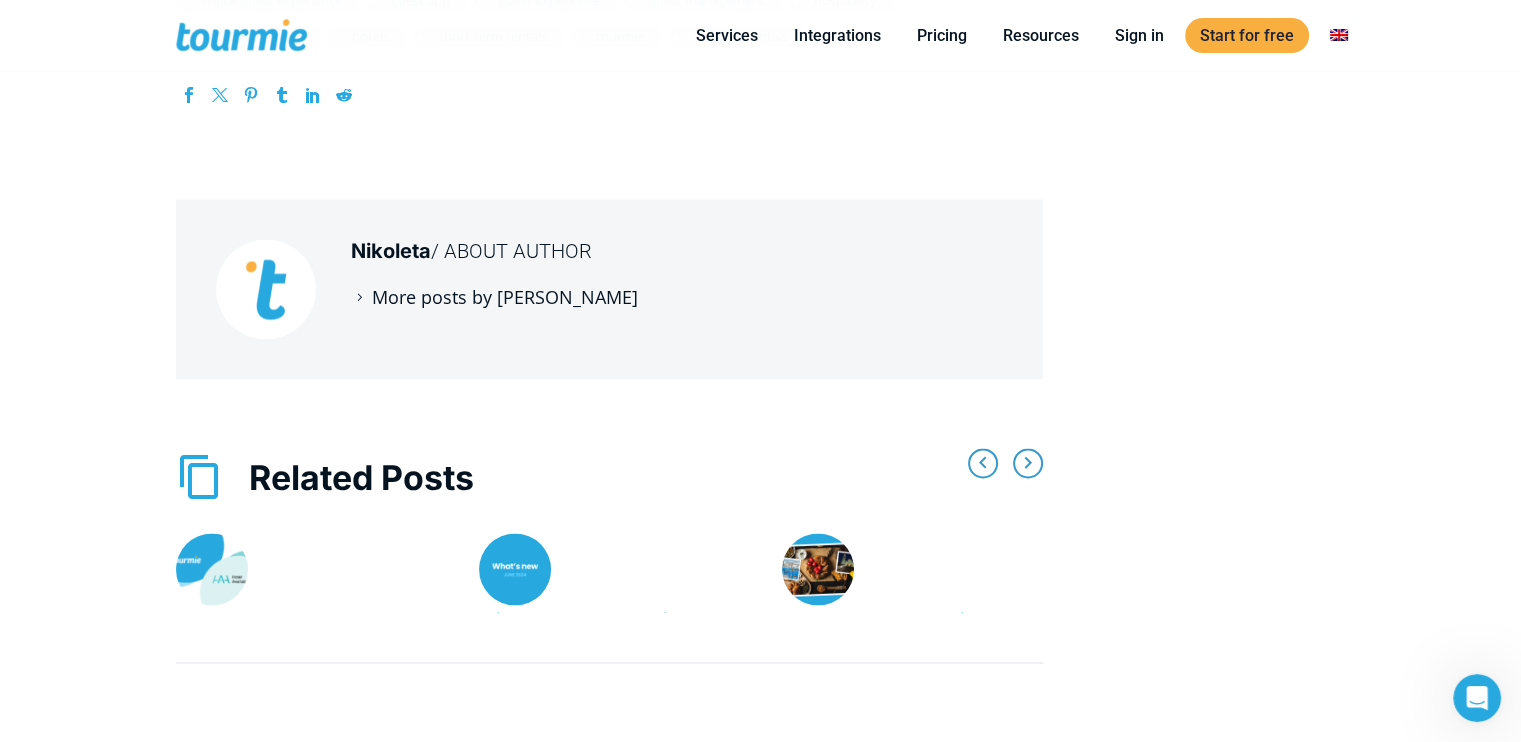 click on "More posts by [PERSON_NAME]" at bounding box center [494, 297] 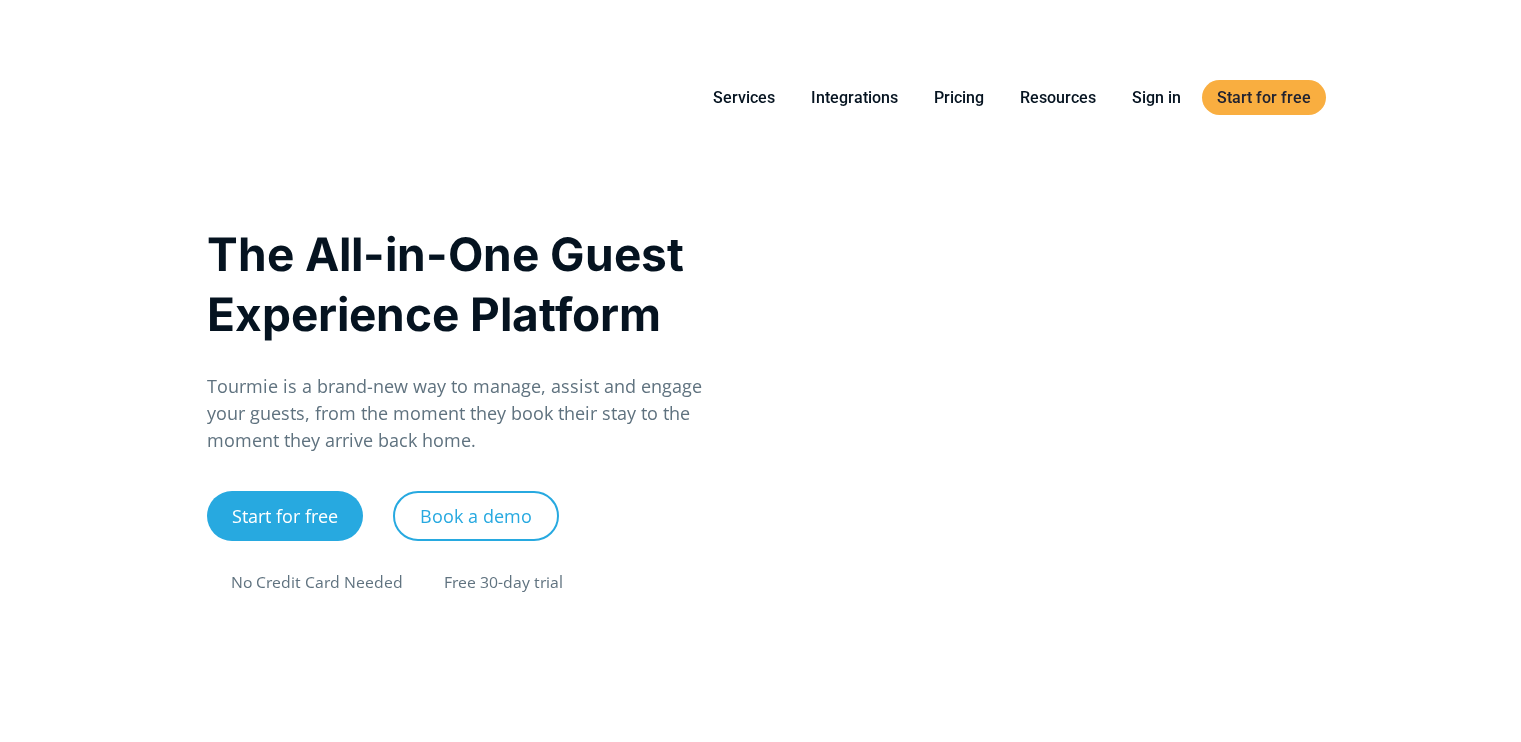 scroll, scrollTop: 0, scrollLeft: 0, axis: both 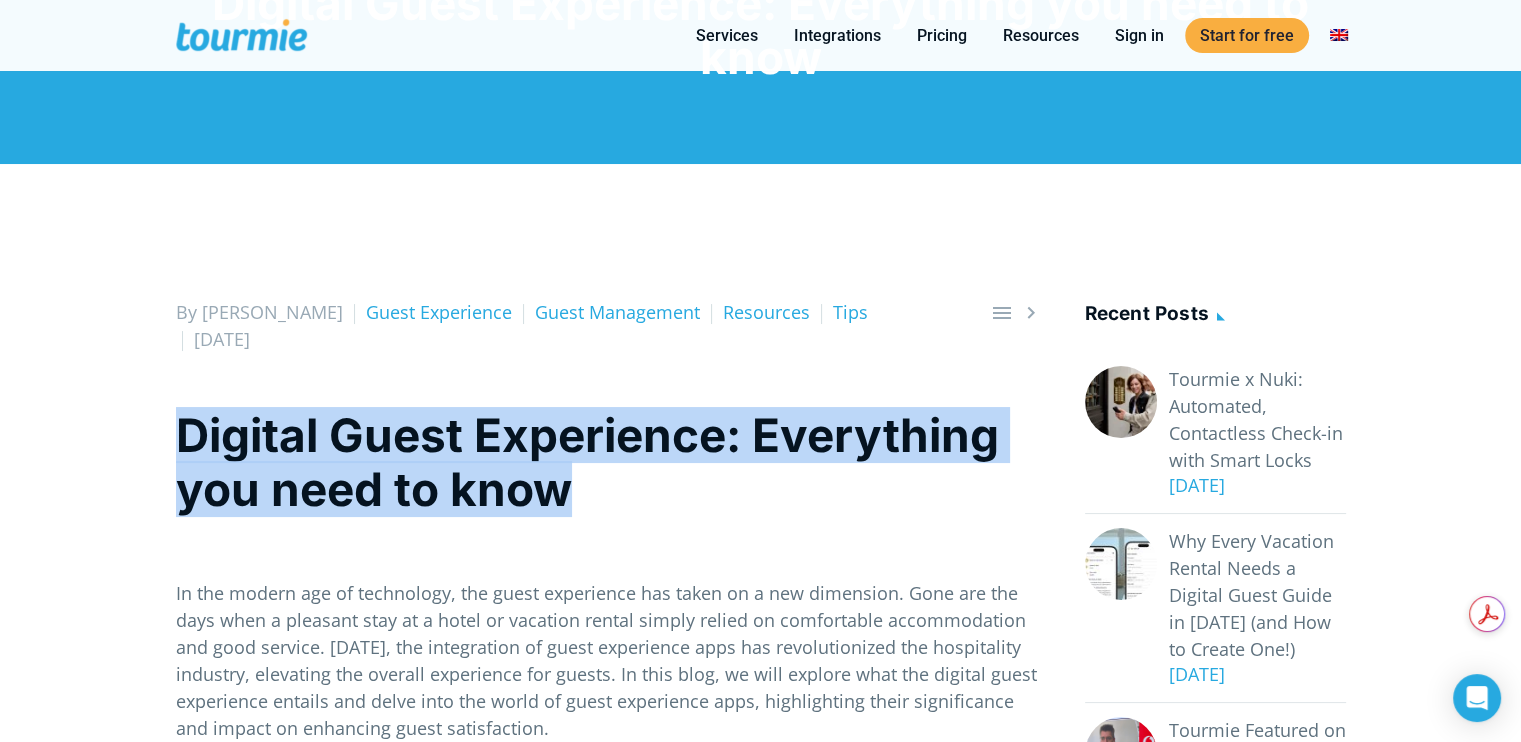 drag, startPoint x: 182, startPoint y: 447, endPoint x: 584, endPoint y: 472, distance: 402.7766 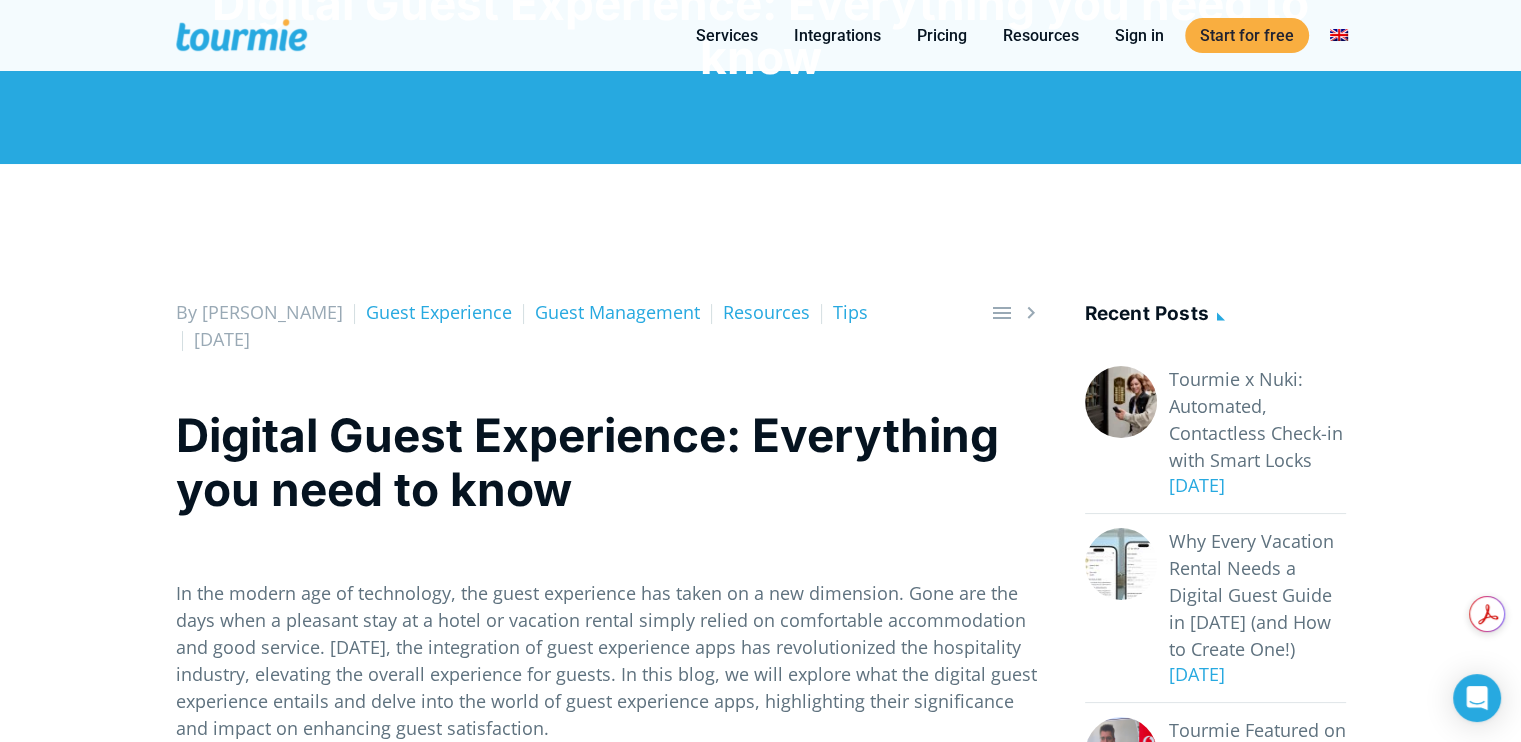 click on "In the modern age of technology, the guest experience has taken on a new dimension. Gone are the days when a pleasant stay at a hotel or vacation rental simply relied on comfortable accommodation and good service. [DATE], the integration of guest experience apps has revolutionized the hospitality industry, elevating the overall experience for guests. In this blog, we will explore what the digital guest experience entails and delve into the world of guest experience apps, highlighting their significance and impact on enhancing guest satisfaction." at bounding box center (609, 661) 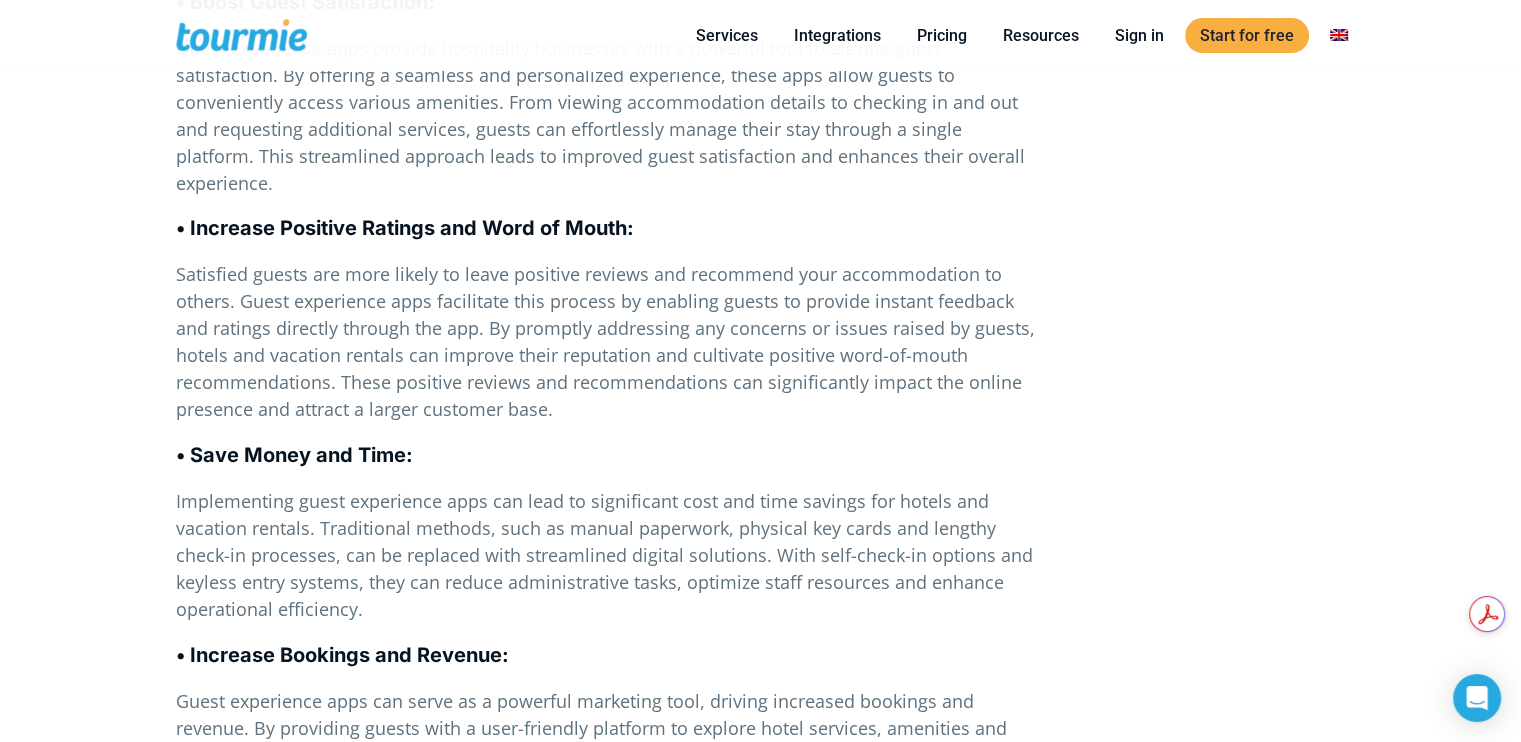 scroll, scrollTop: 5146, scrollLeft: 0, axis: vertical 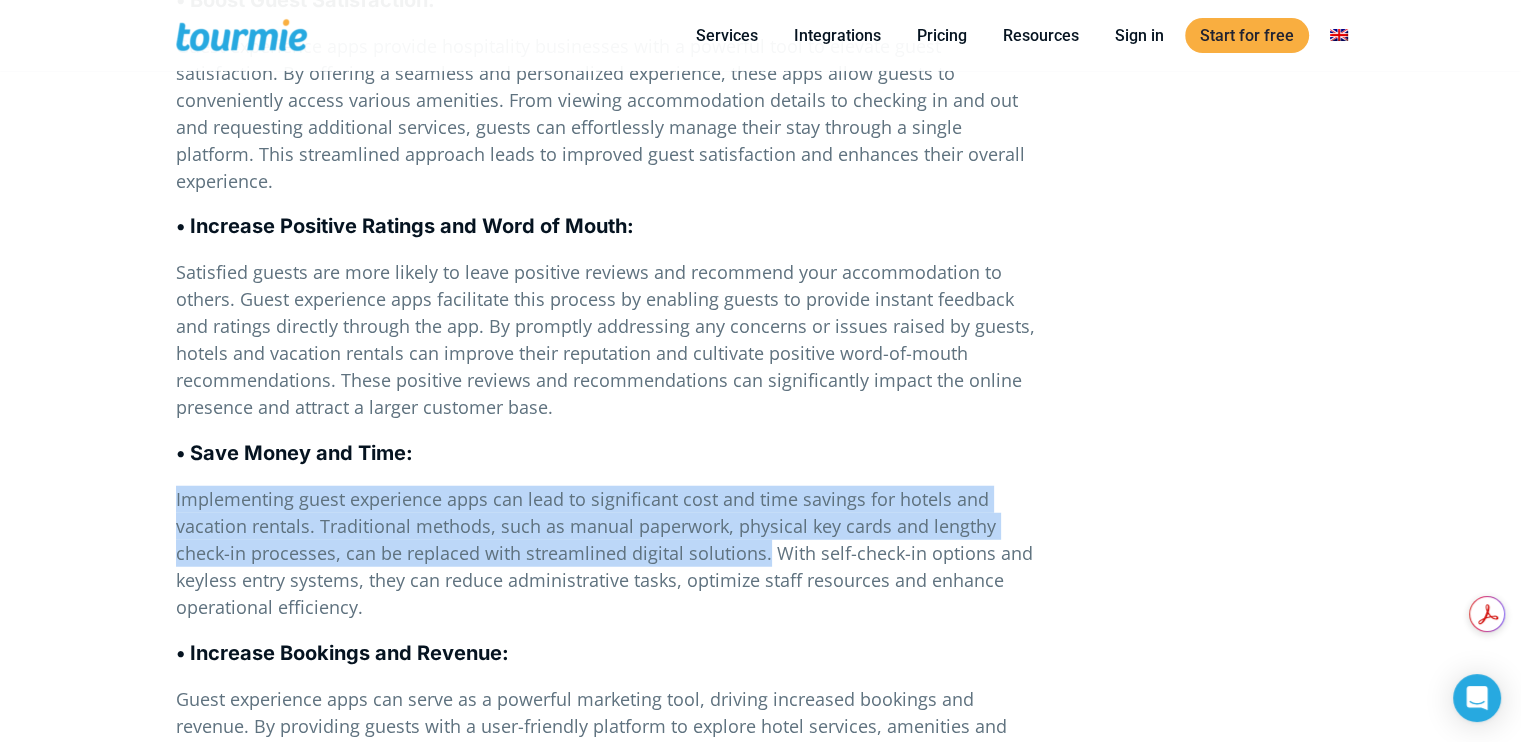 drag, startPoint x: 174, startPoint y: 467, endPoint x: 763, endPoint y: 521, distance: 591.4702 